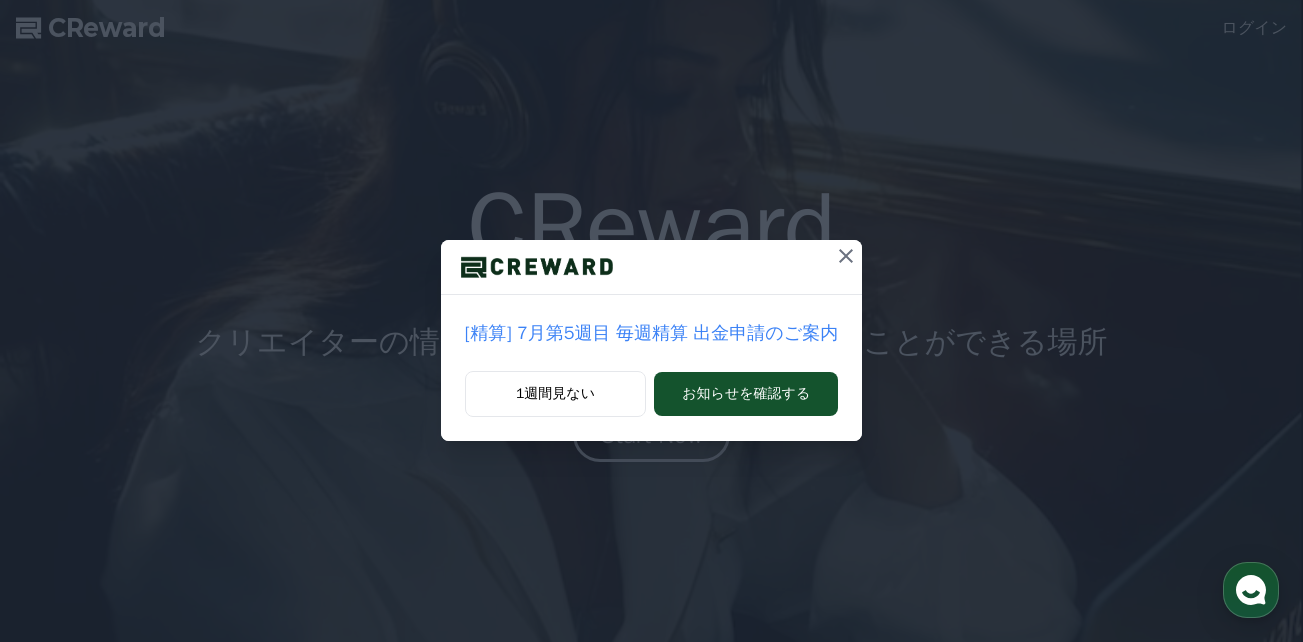 scroll, scrollTop: 0, scrollLeft: 0, axis: both 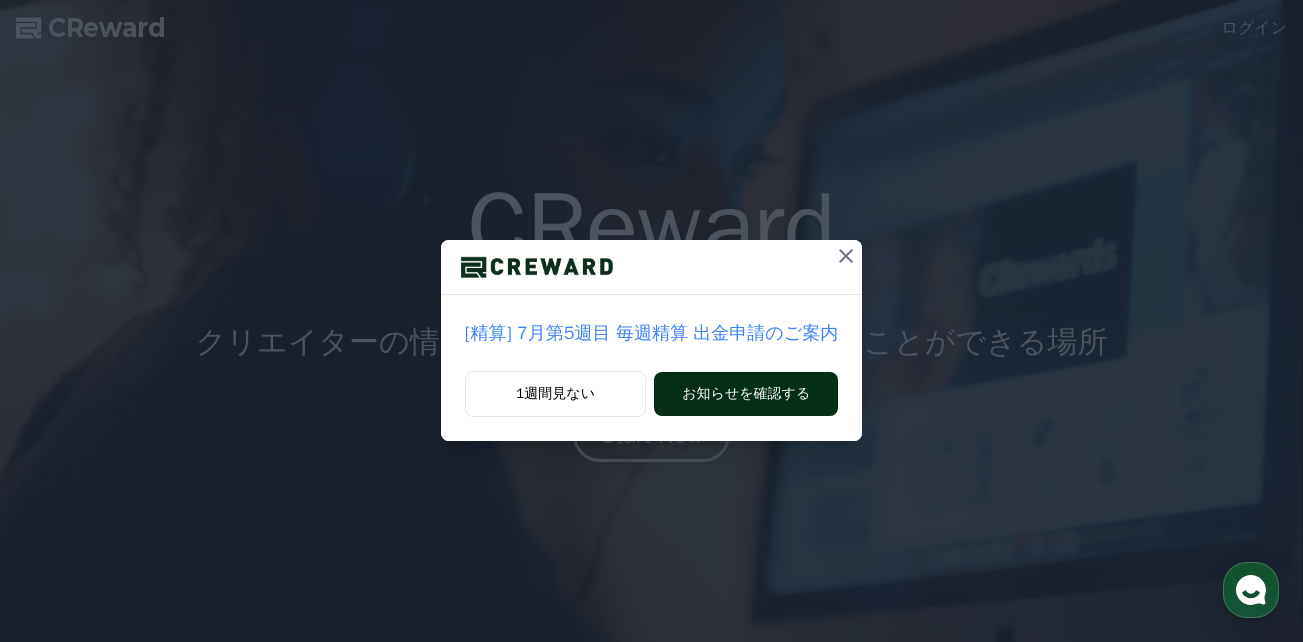 click on "お知らせを確認する" at bounding box center (746, 394) 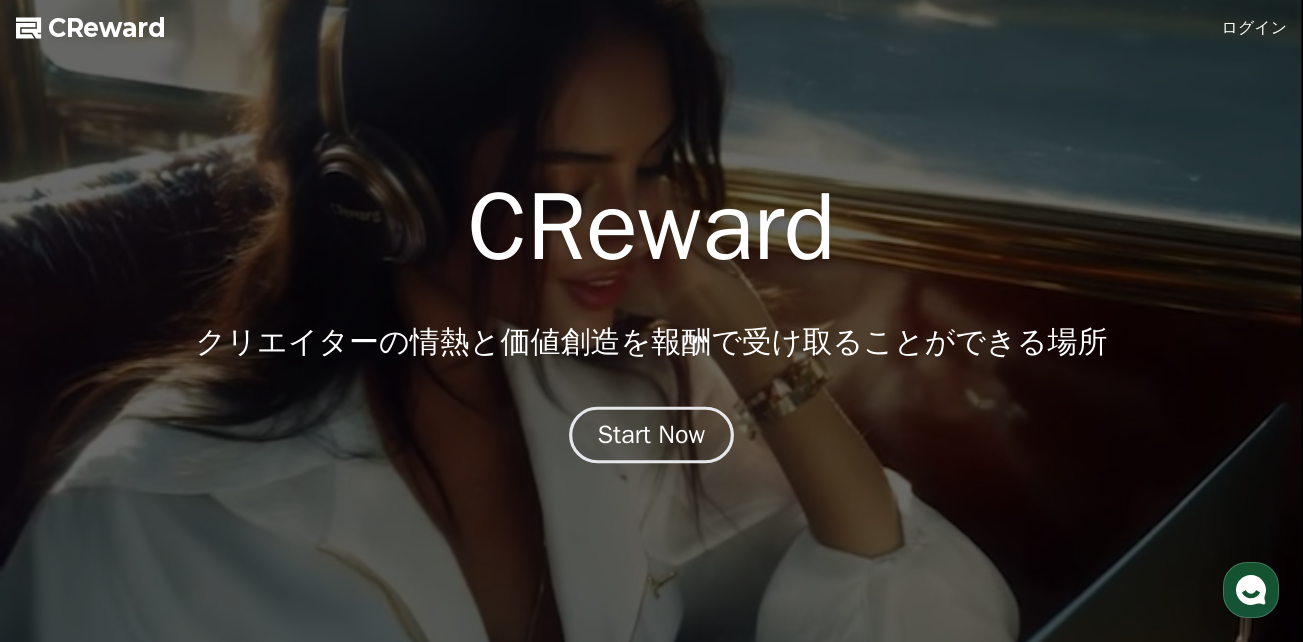 click on "Start Now" at bounding box center [652, 435] 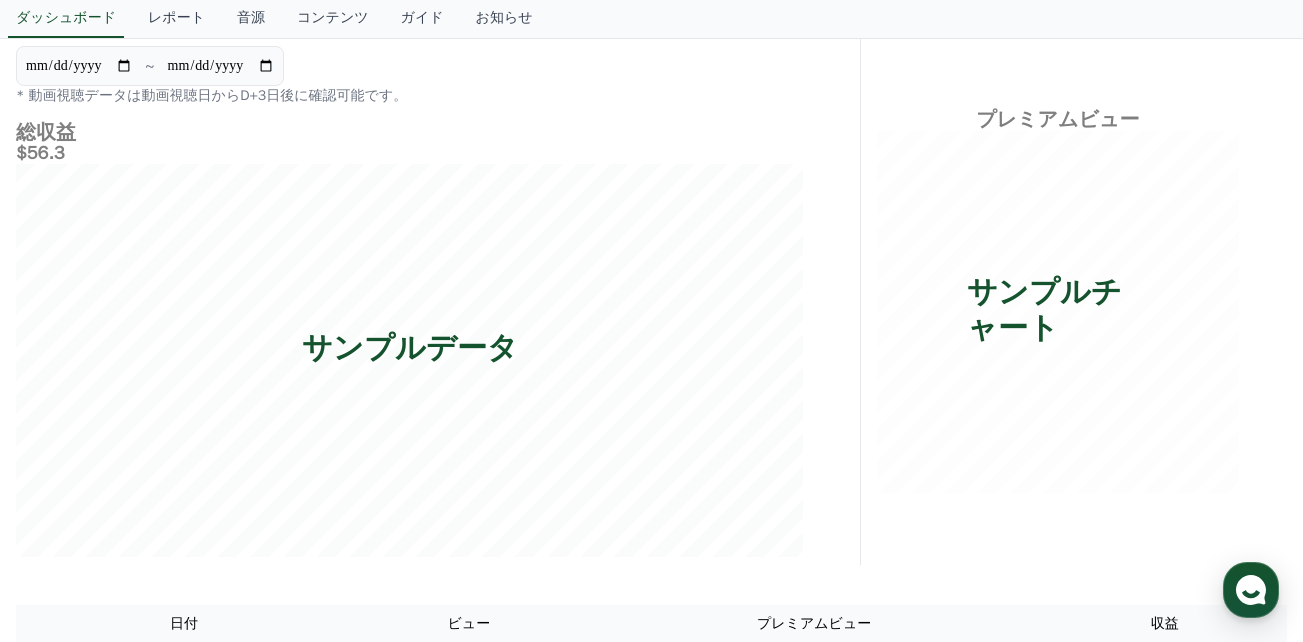 scroll, scrollTop: 0, scrollLeft: 0, axis: both 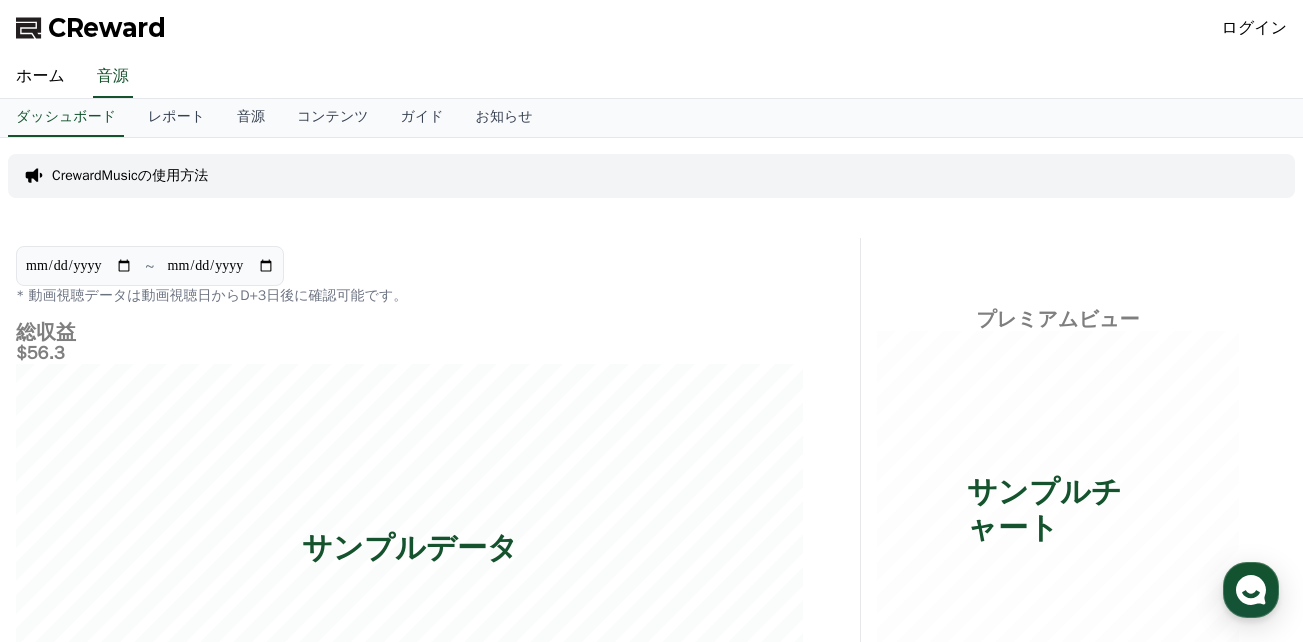 click on "CReward" at bounding box center [107, 28] 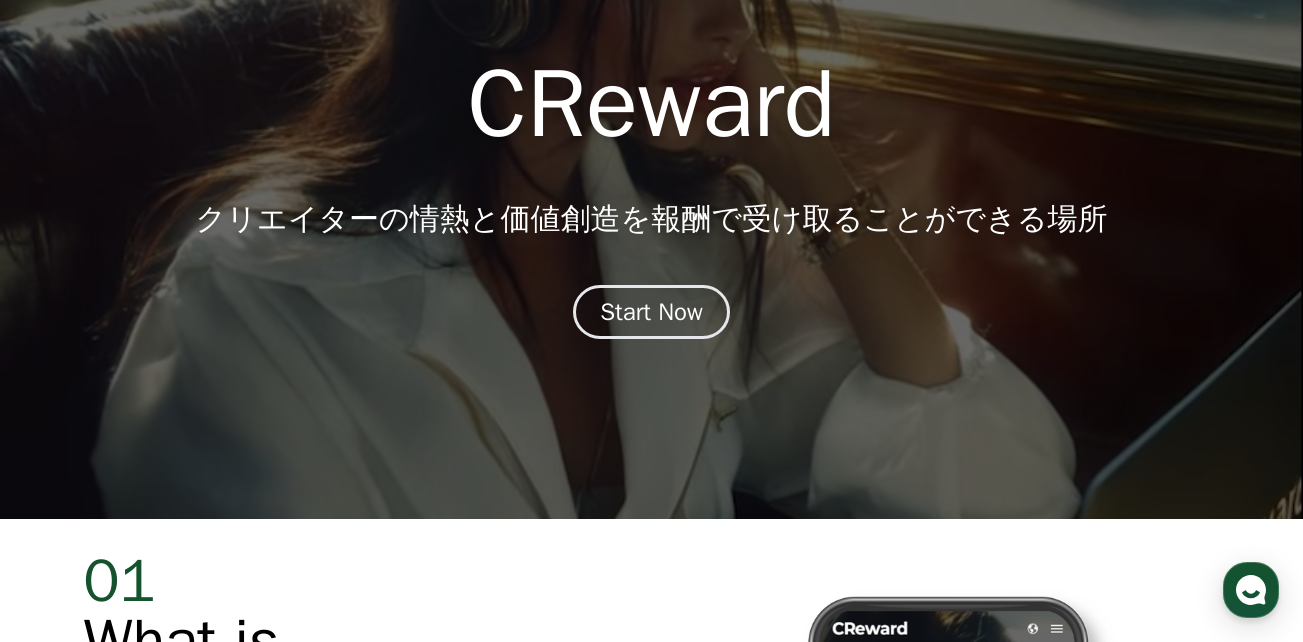 scroll, scrollTop: 0, scrollLeft: 0, axis: both 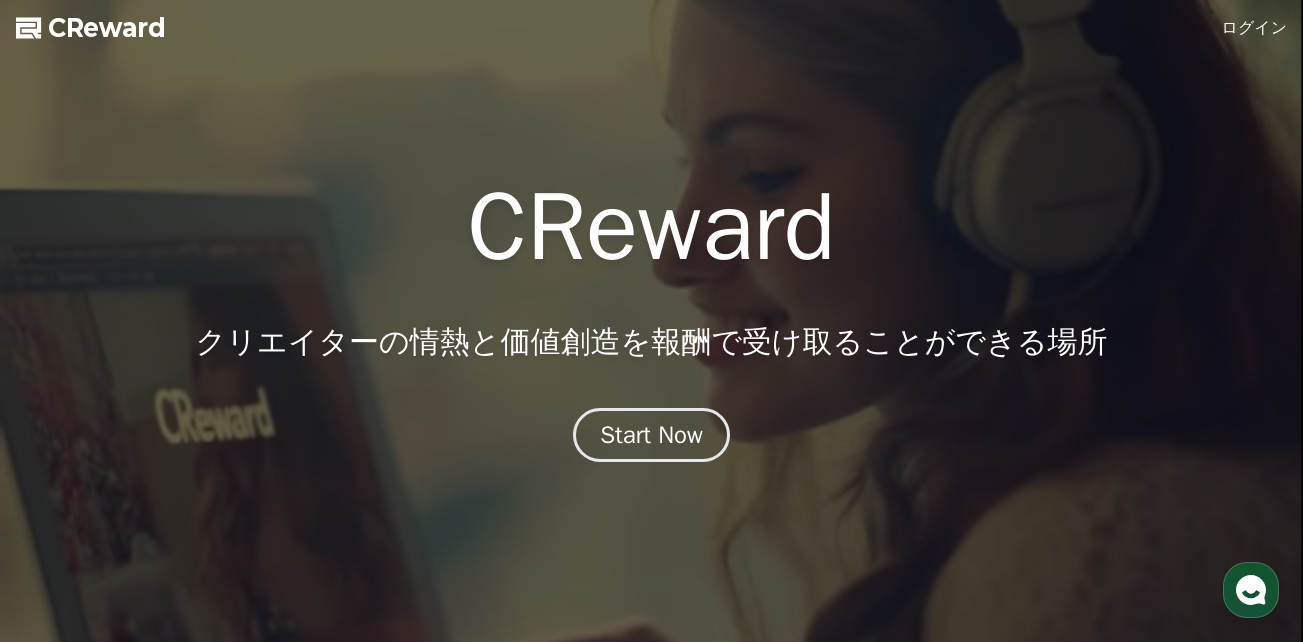 click on "ログイン" at bounding box center (1255, 28) 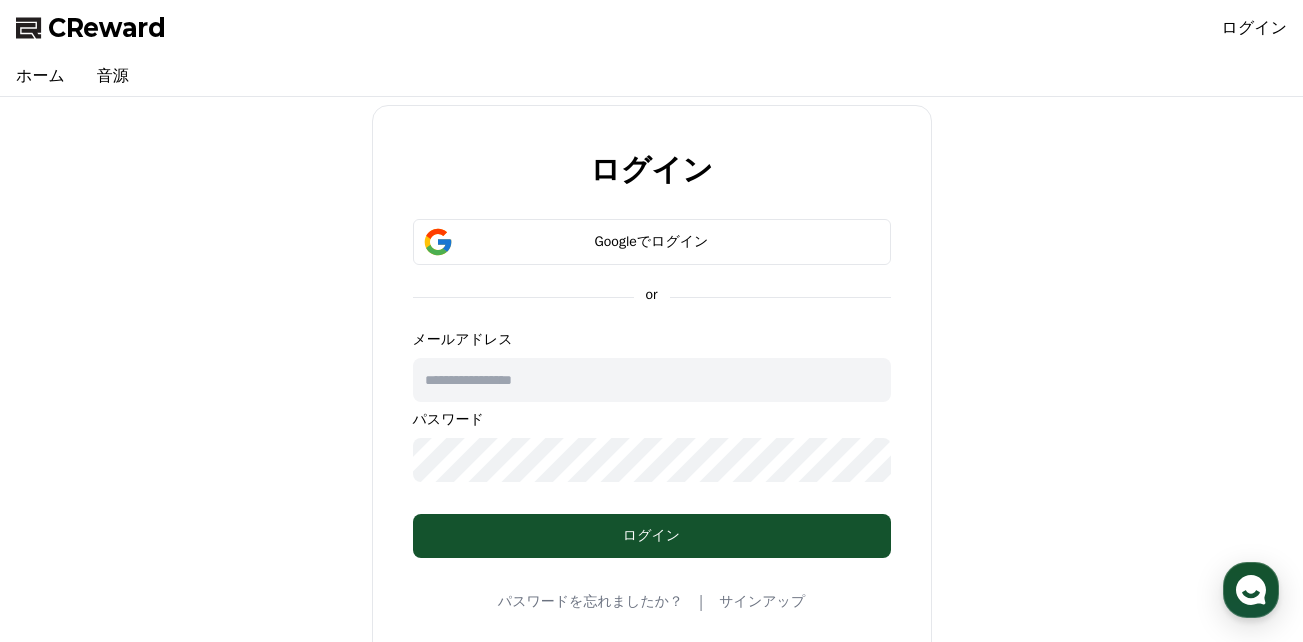 click at bounding box center (652, 380) 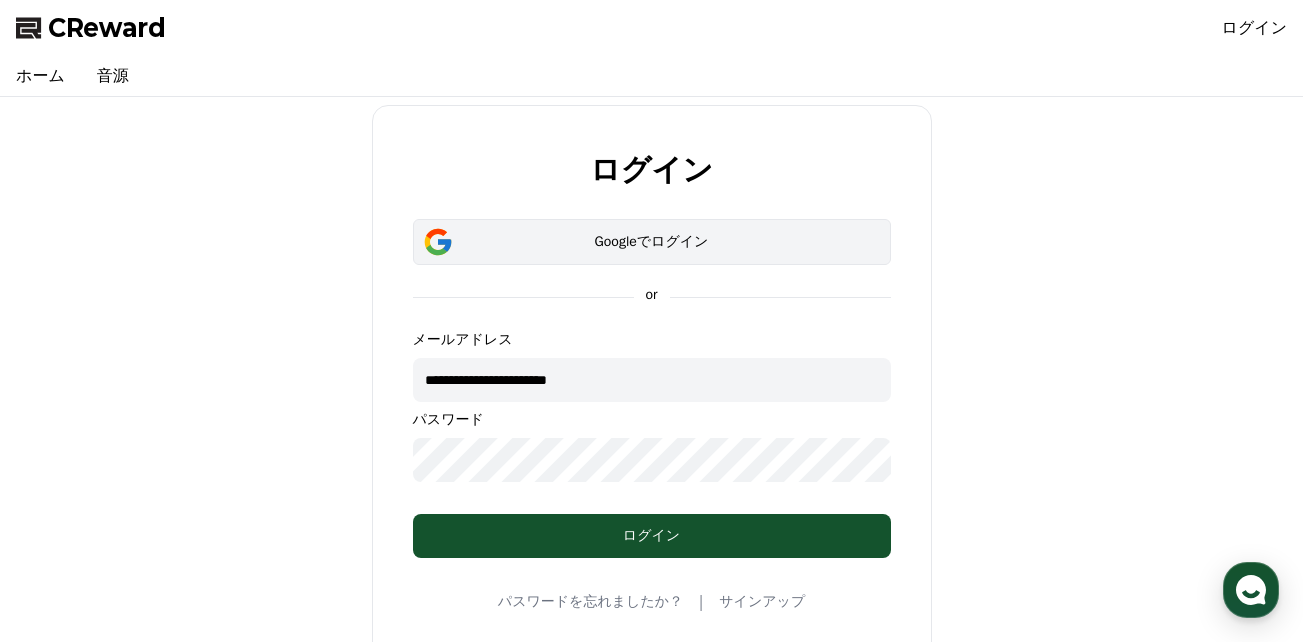 click on "Googleでログイン" at bounding box center (652, 242) 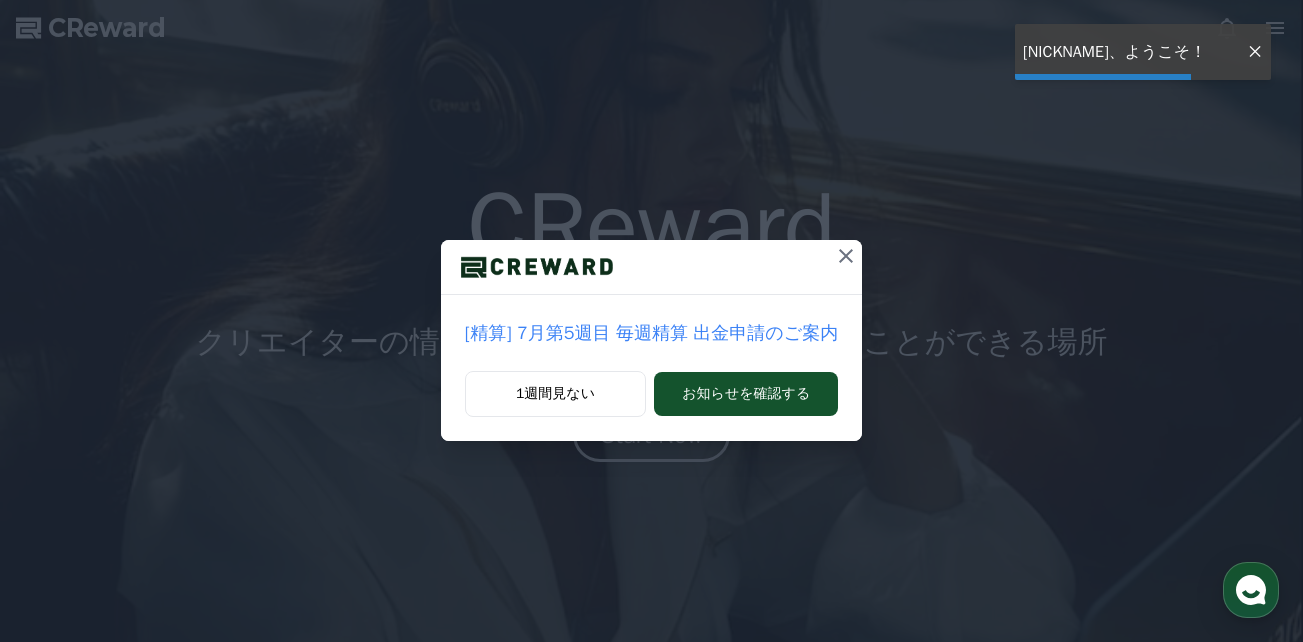 scroll, scrollTop: 0, scrollLeft: 0, axis: both 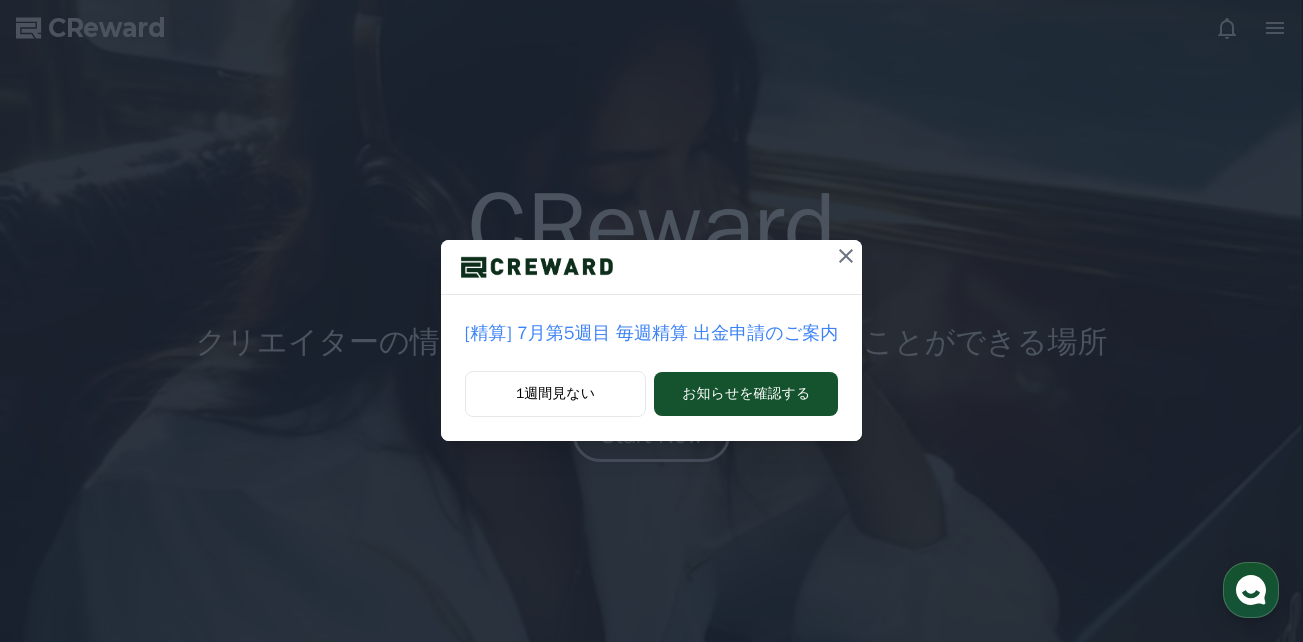 click 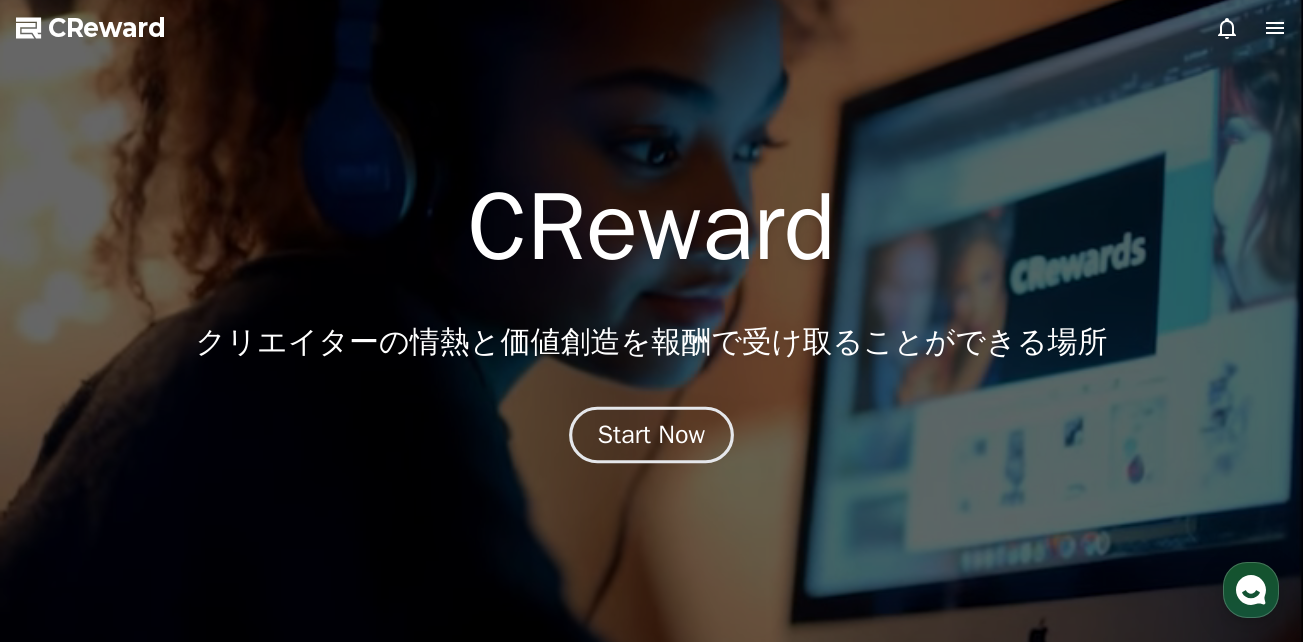 click on "Start Now" at bounding box center (652, 435) 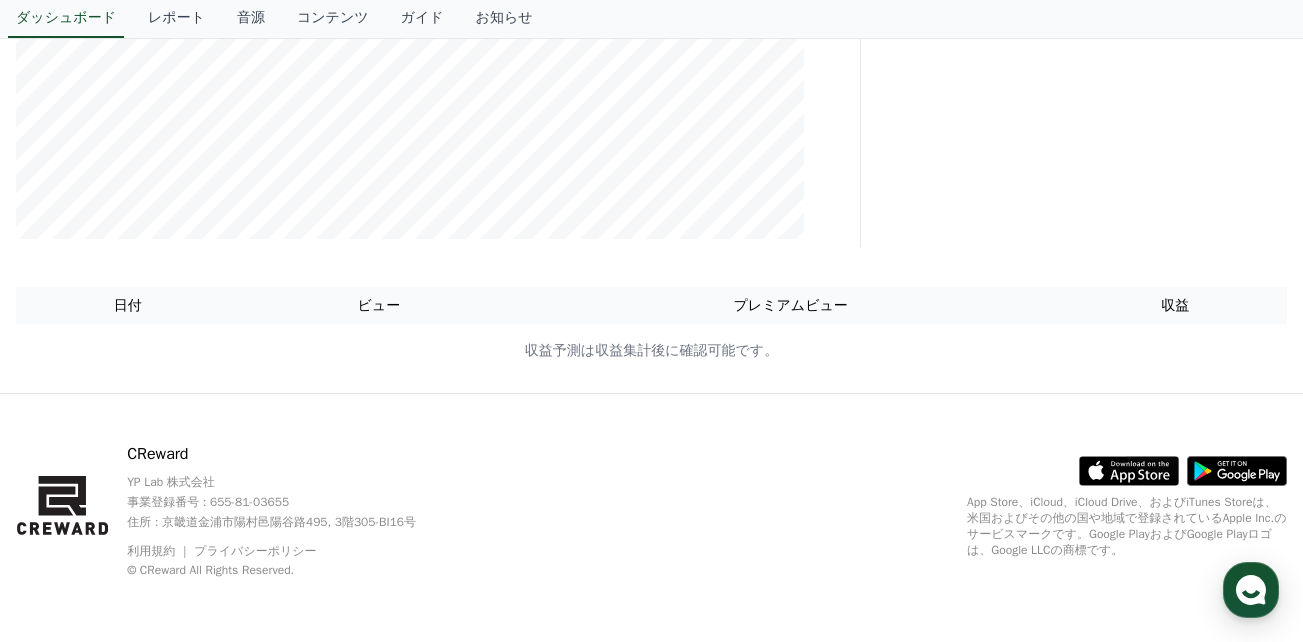 scroll, scrollTop: 19, scrollLeft: 0, axis: vertical 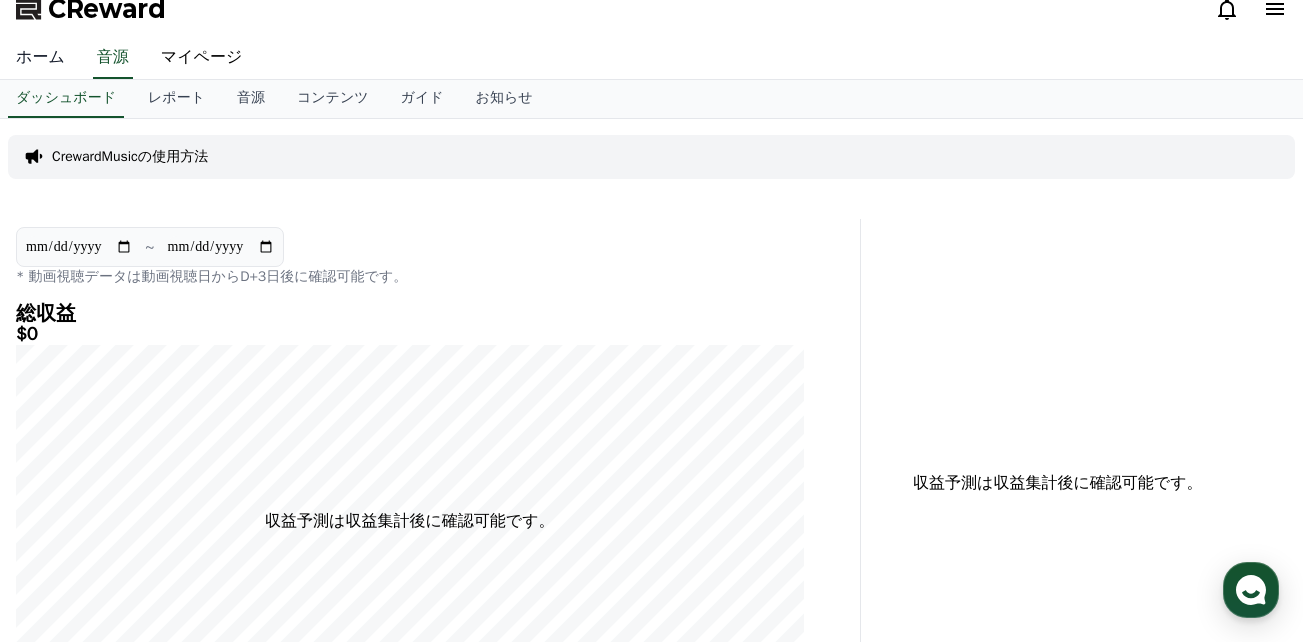 click on "ホーム" at bounding box center (40, 58) 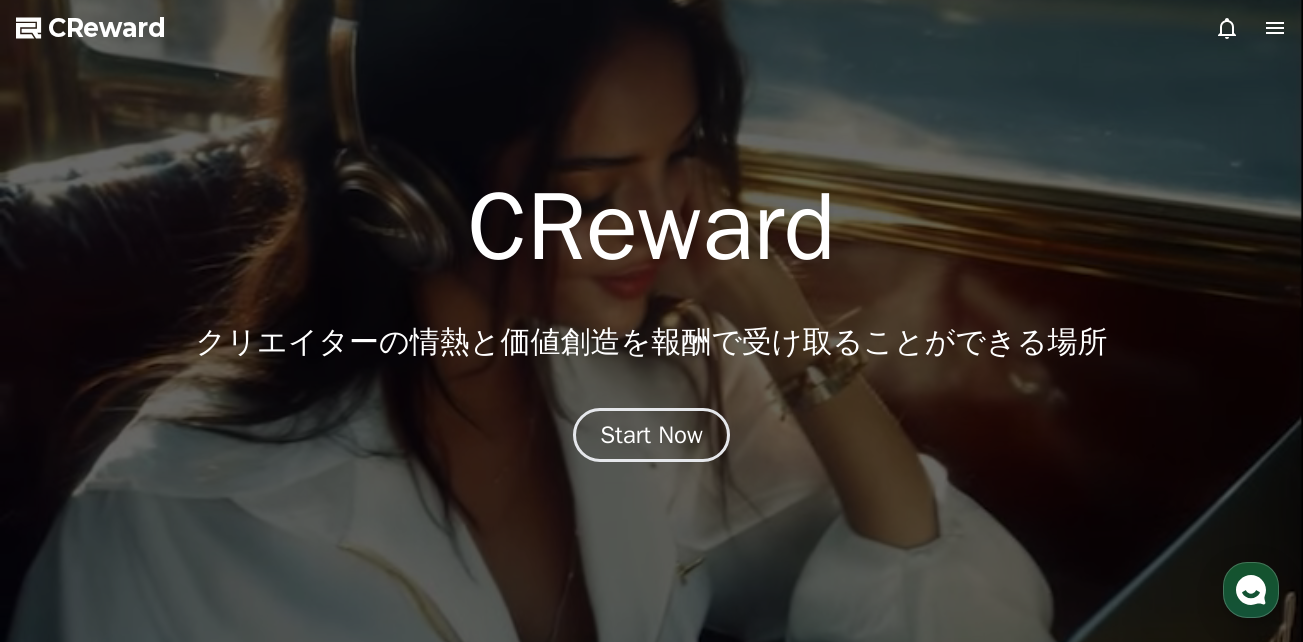 click 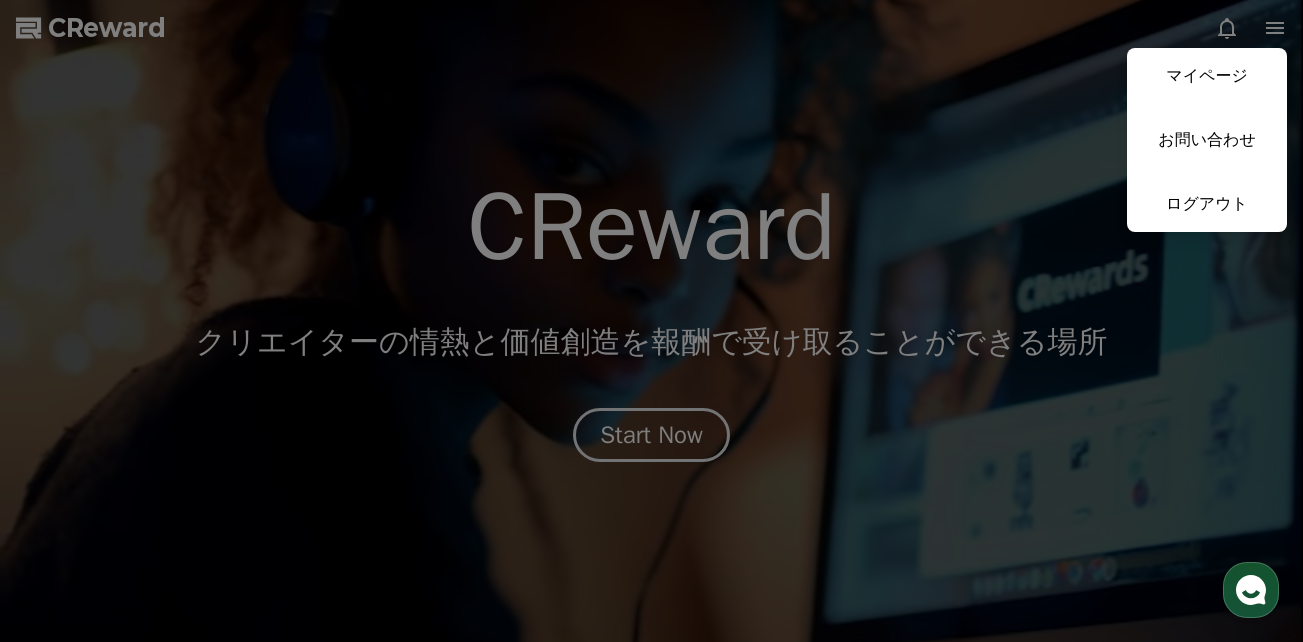 click at bounding box center [651, 321] 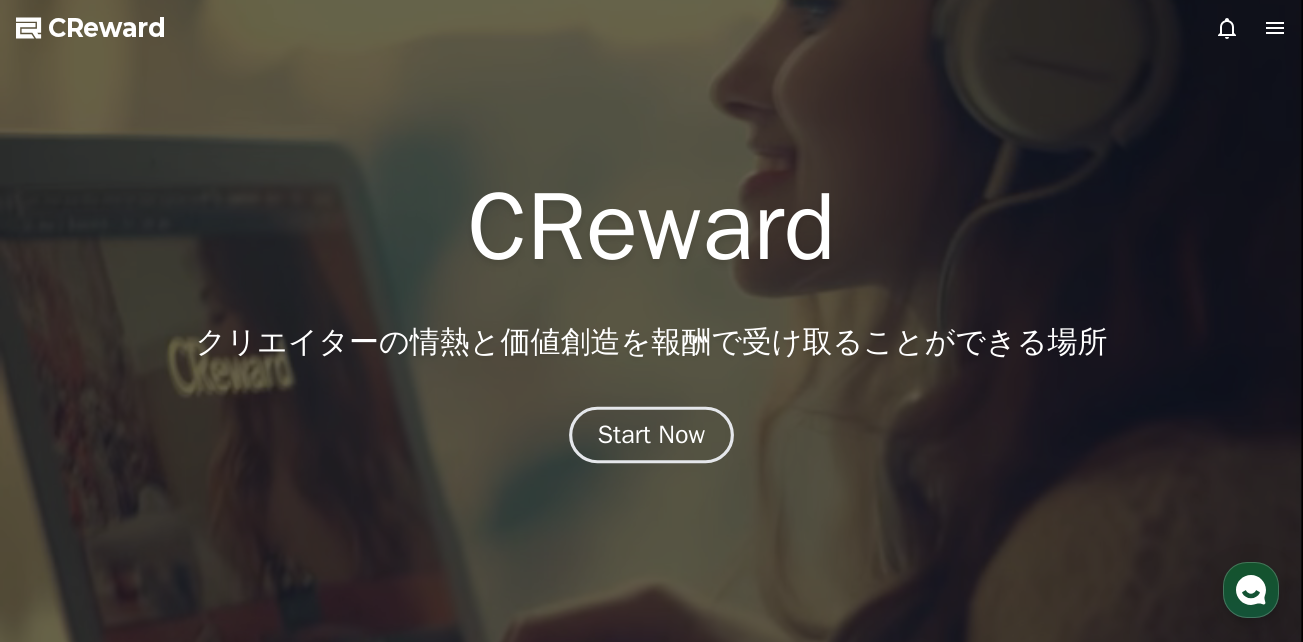 click on "Start Now" at bounding box center [652, 435] 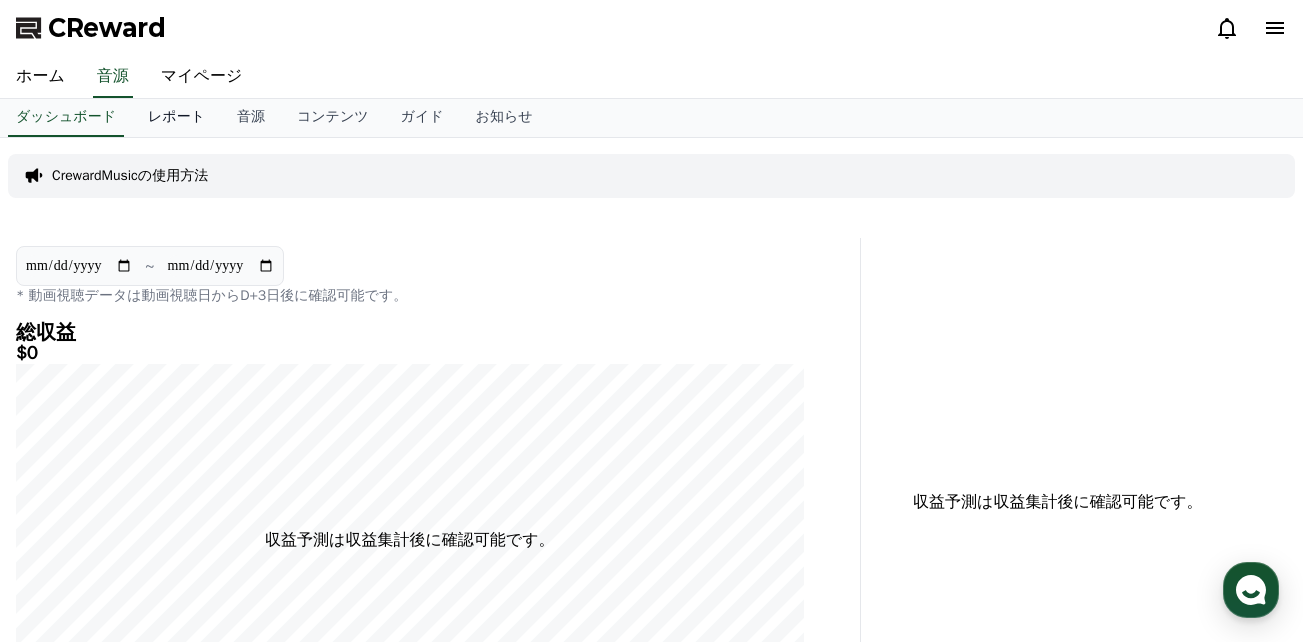 click on "レポート" at bounding box center (176, 118) 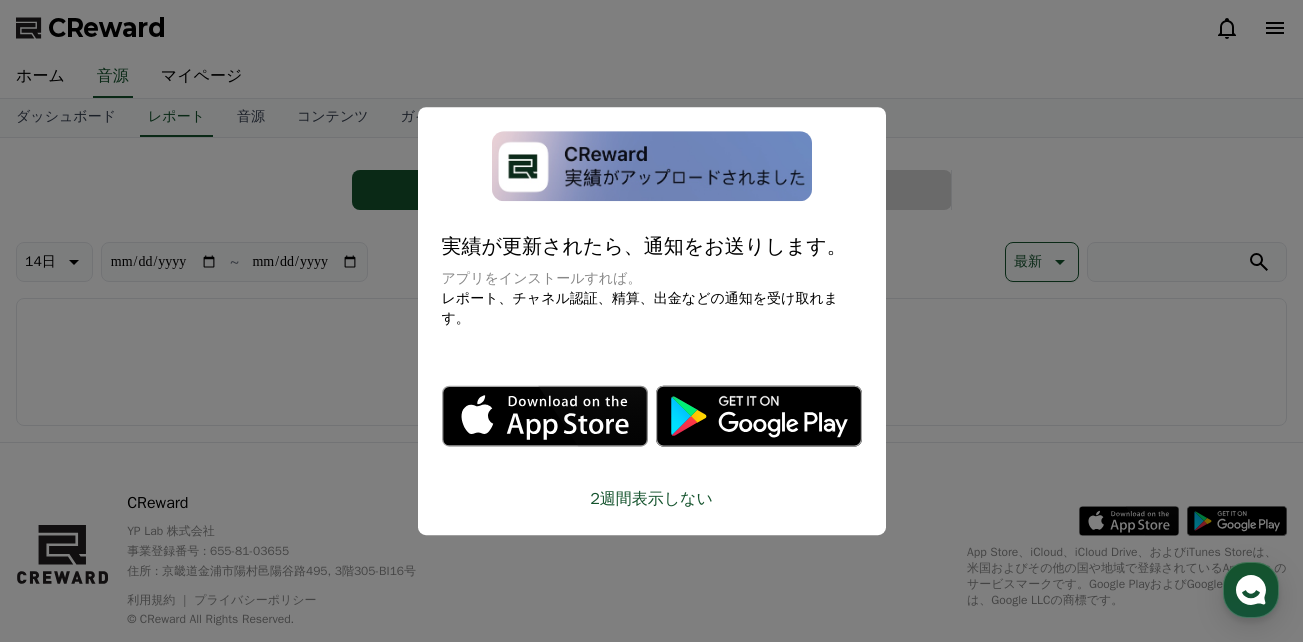 click at bounding box center [651, 321] 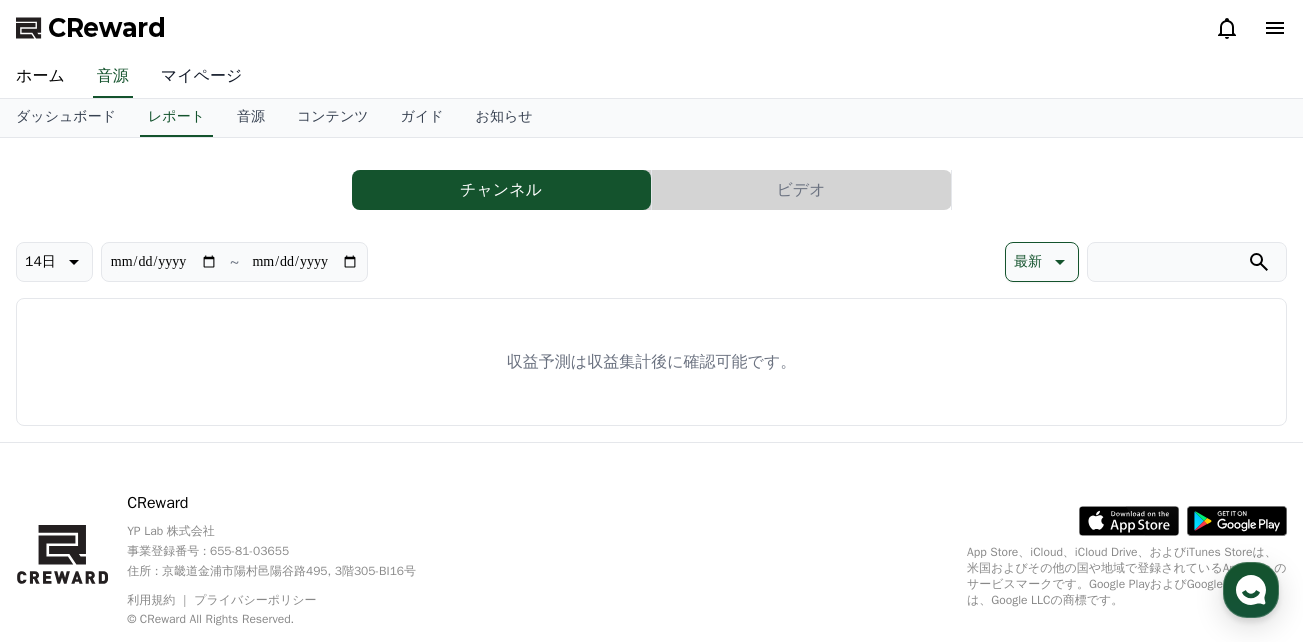 click on "マイページ" at bounding box center [202, 77] 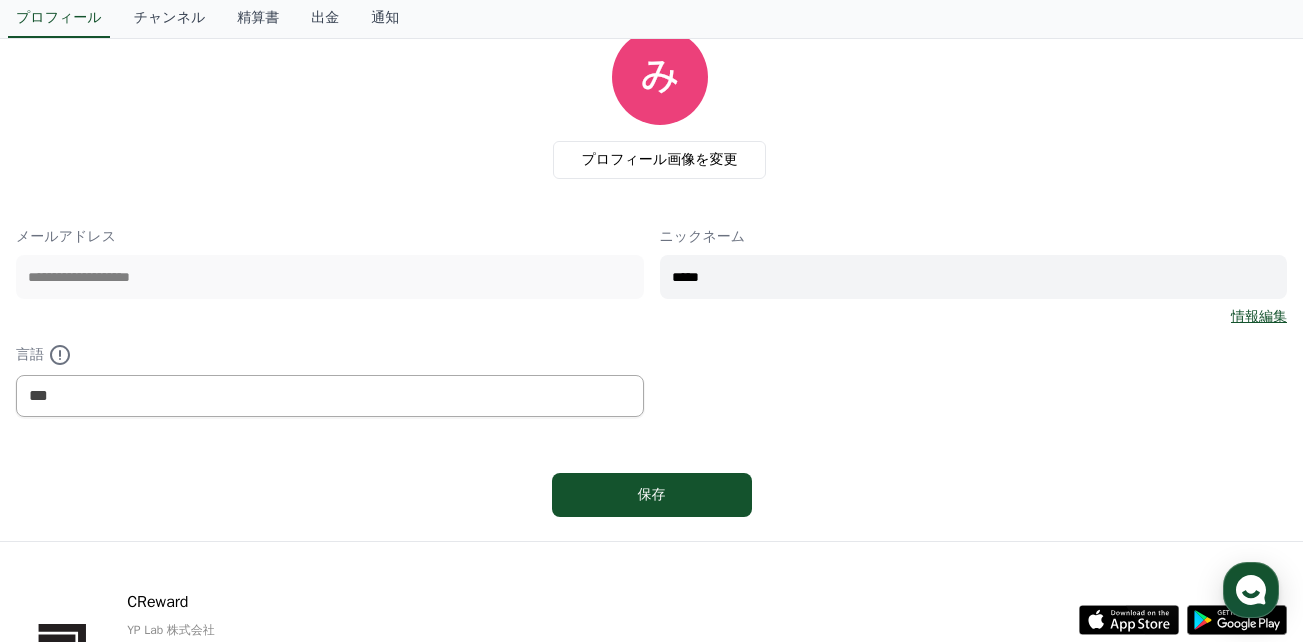 scroll, scrollTop: 0, scrollLeft: 0, axis: both 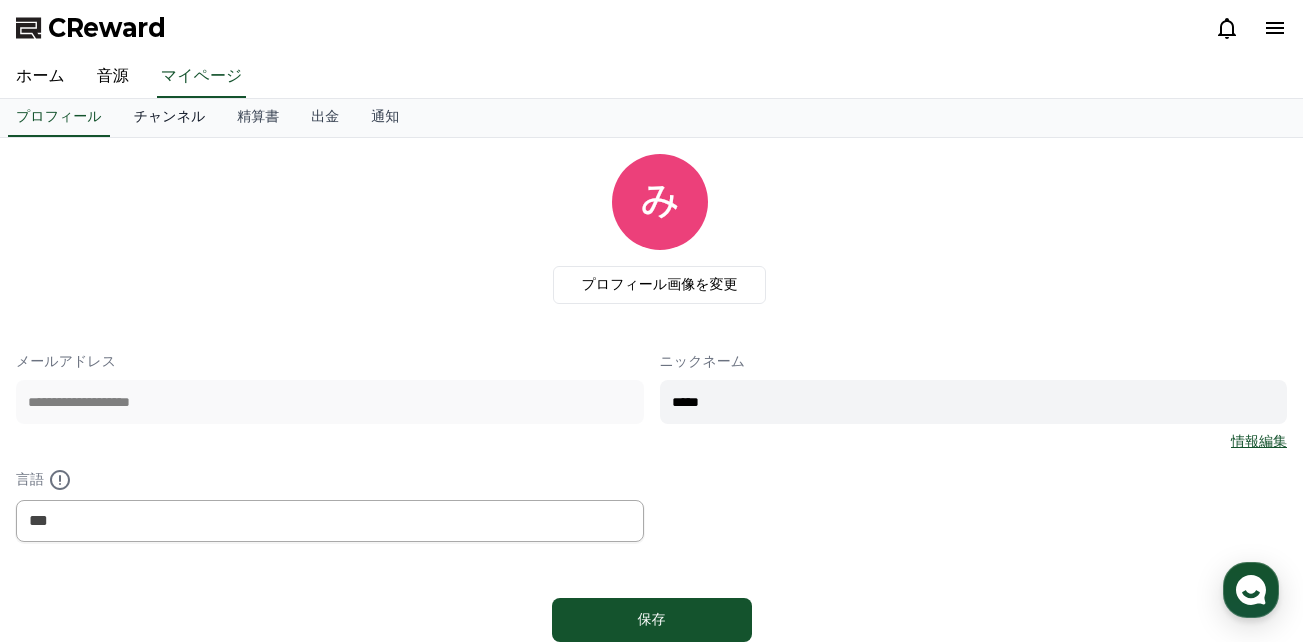 click on "チャンネル" at bounding box center (170, 118) 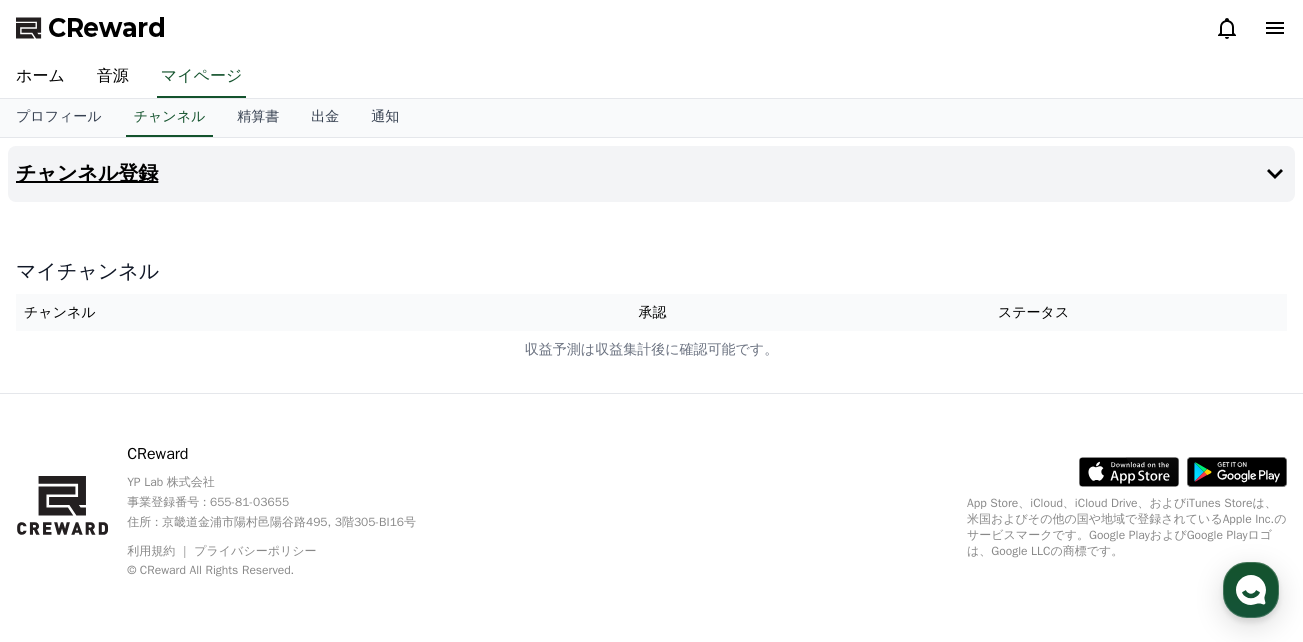 click on "チャンネル登録" at bounding box center [651, 174] 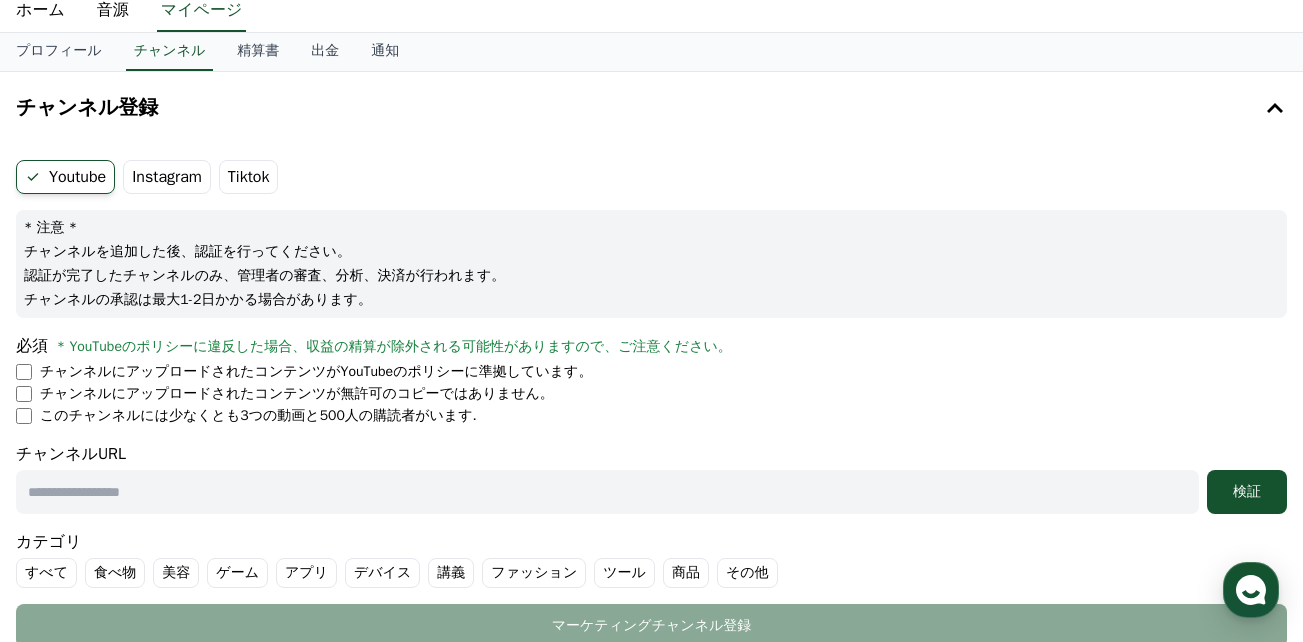 scroll, scrollTop: 100, scrollLeft: 0, axis: vertical 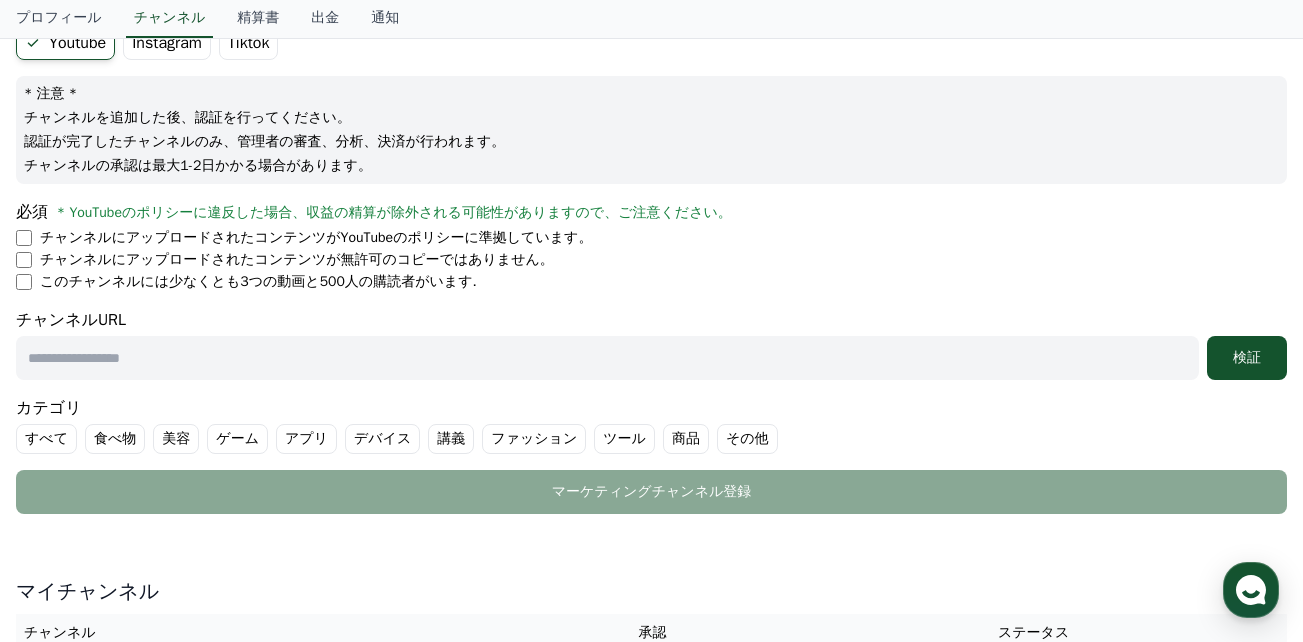 click at bounding box center [607, 358] 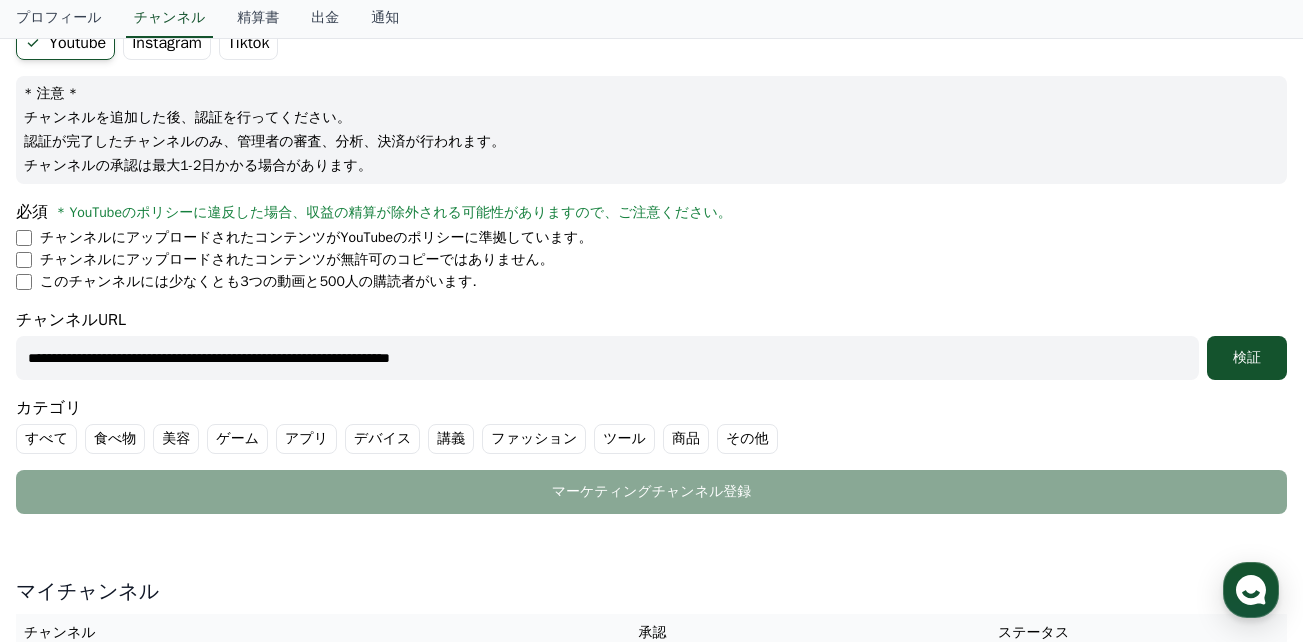 type on "**********" 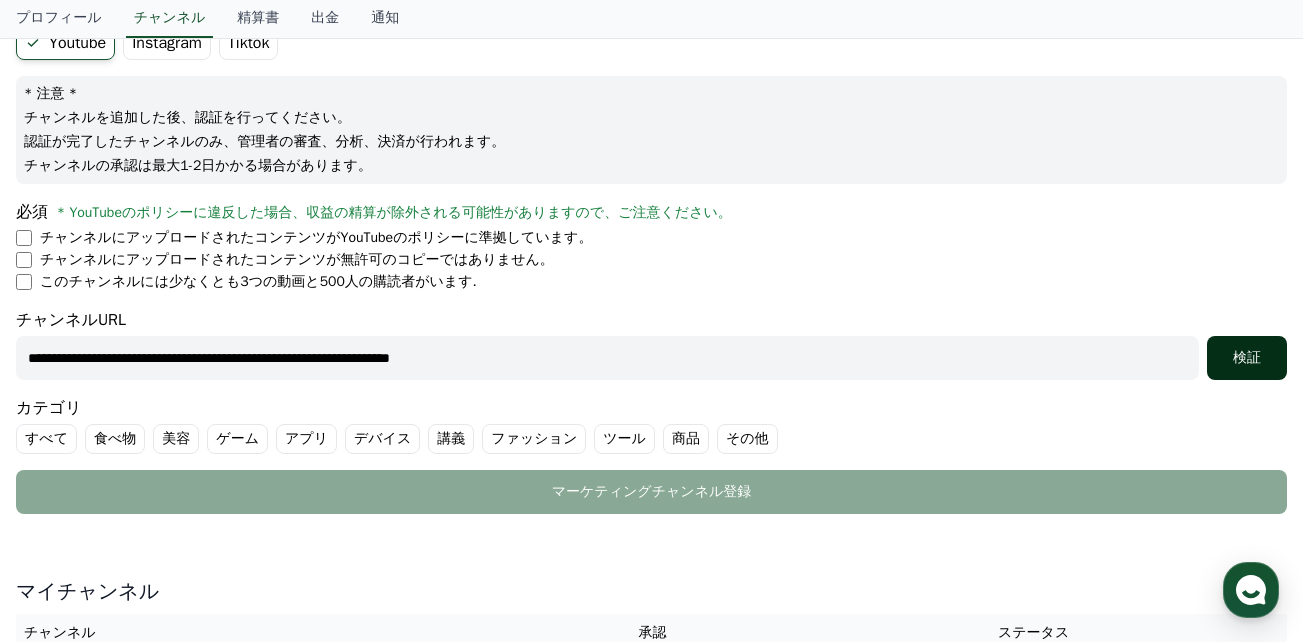 click on "検証" at bounding box center (1247, 358) 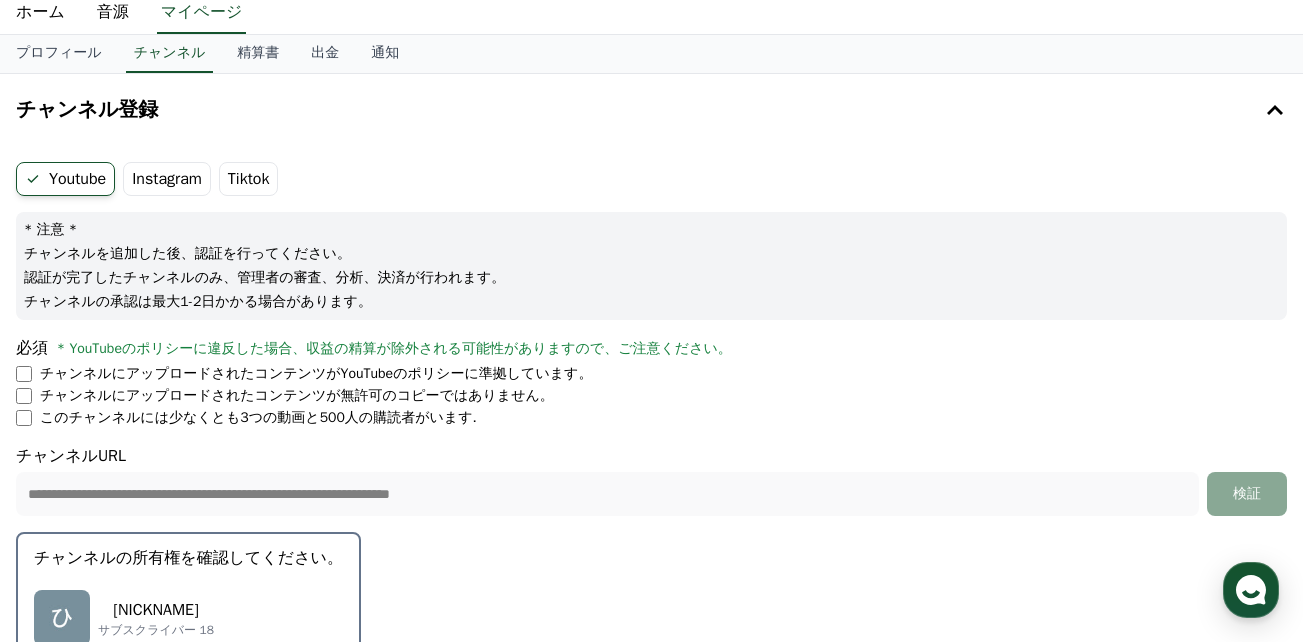 scroll, scrollTop: 0, scrollLeft: 0, axis: both 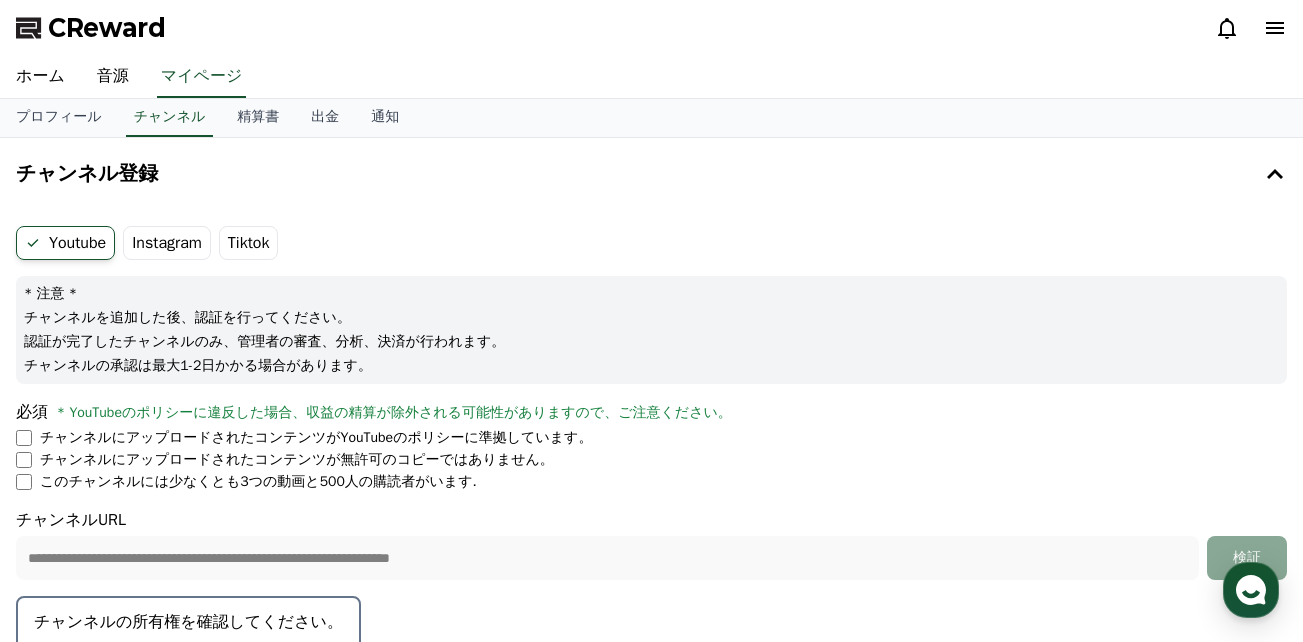 click on "Instagram" at bounding box center (167, 243) 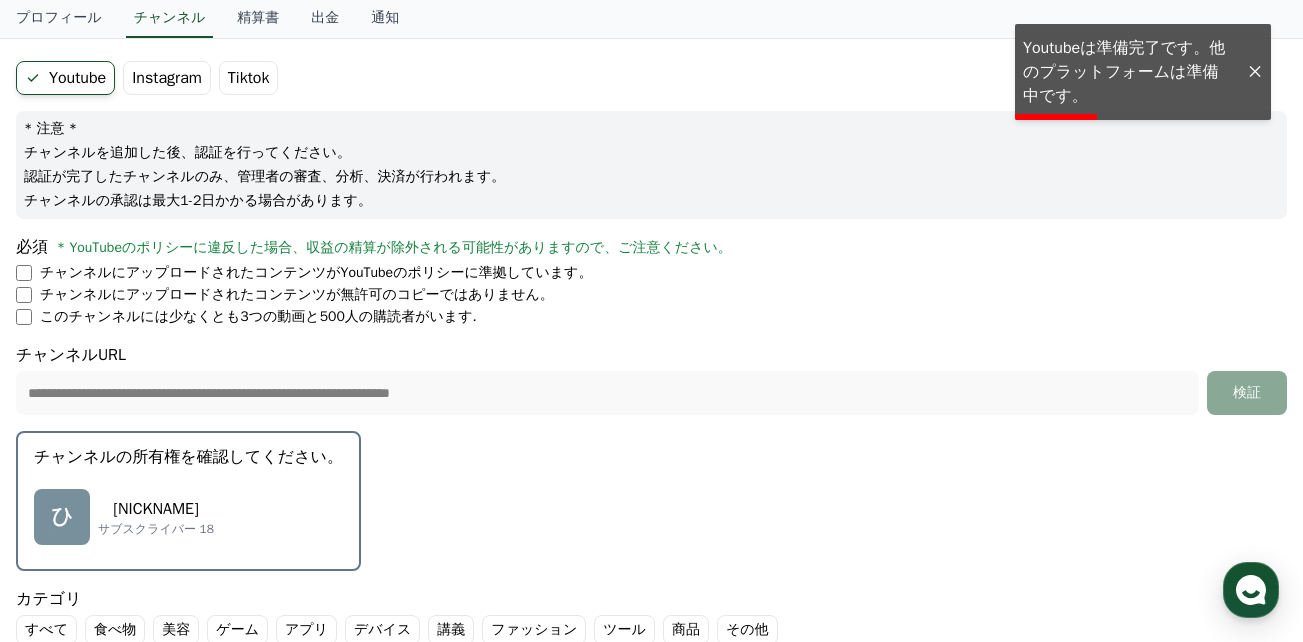 scroll, scrollTop: 200, scrollLeft: 0, axis: vertical 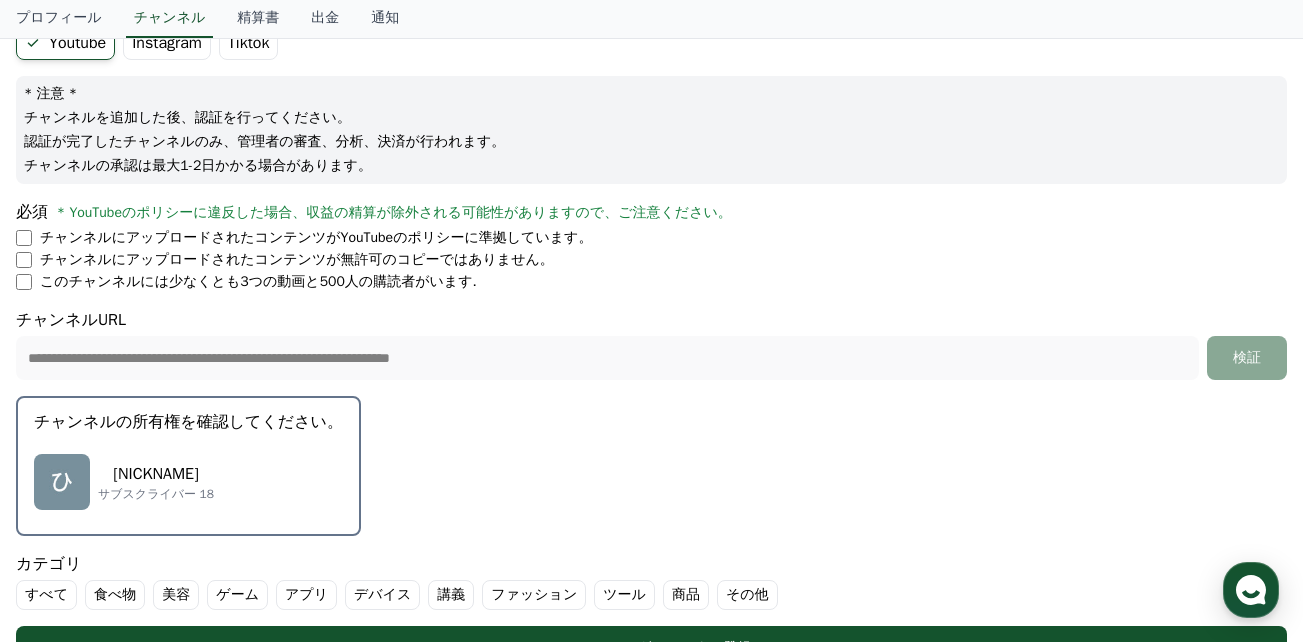 click at bounding box center [62, 482] 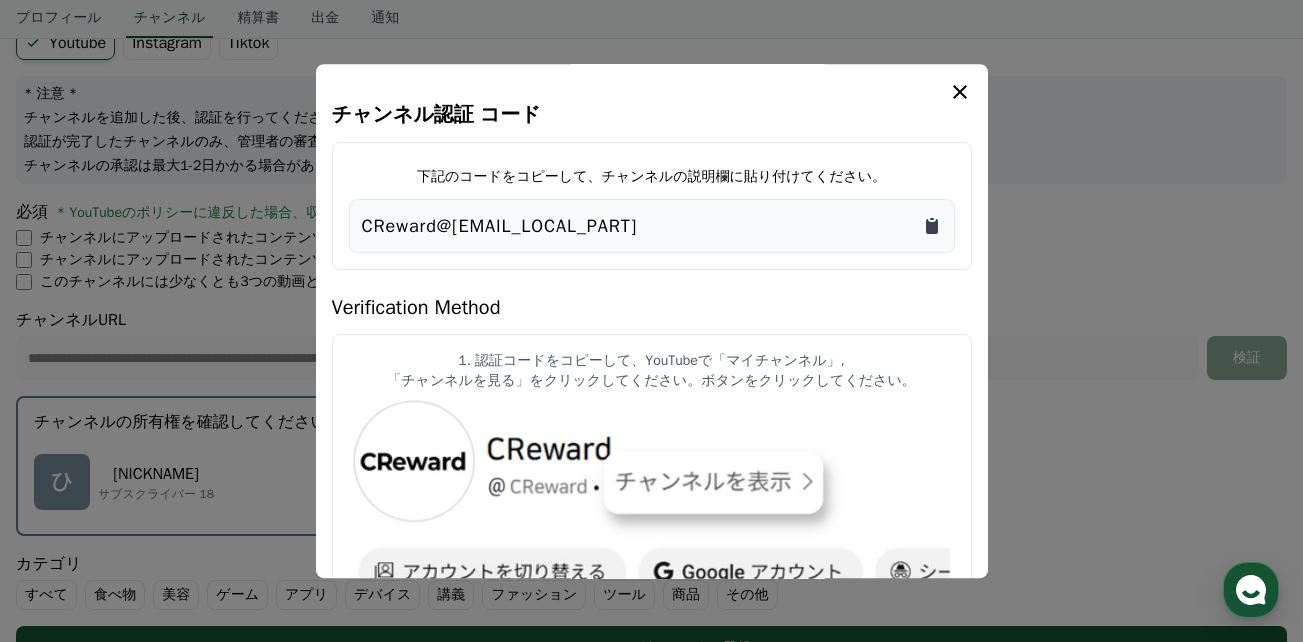 click 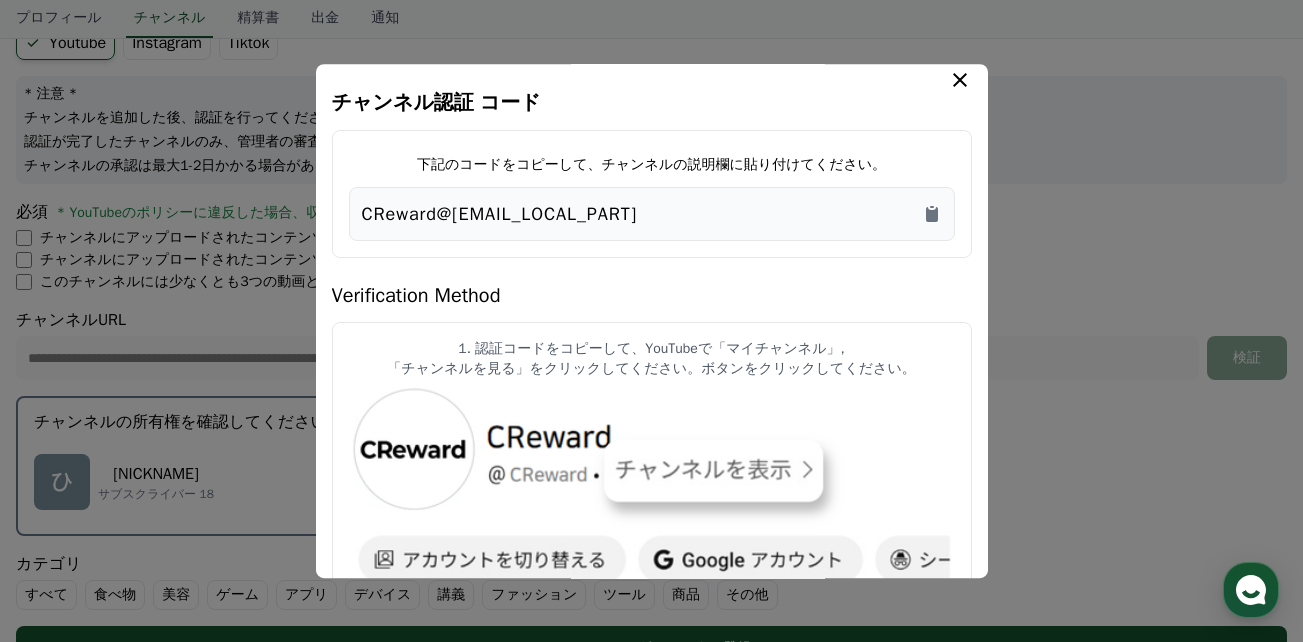 scroll, scrollTop: 0, scrollLeft: 0, axis: both 